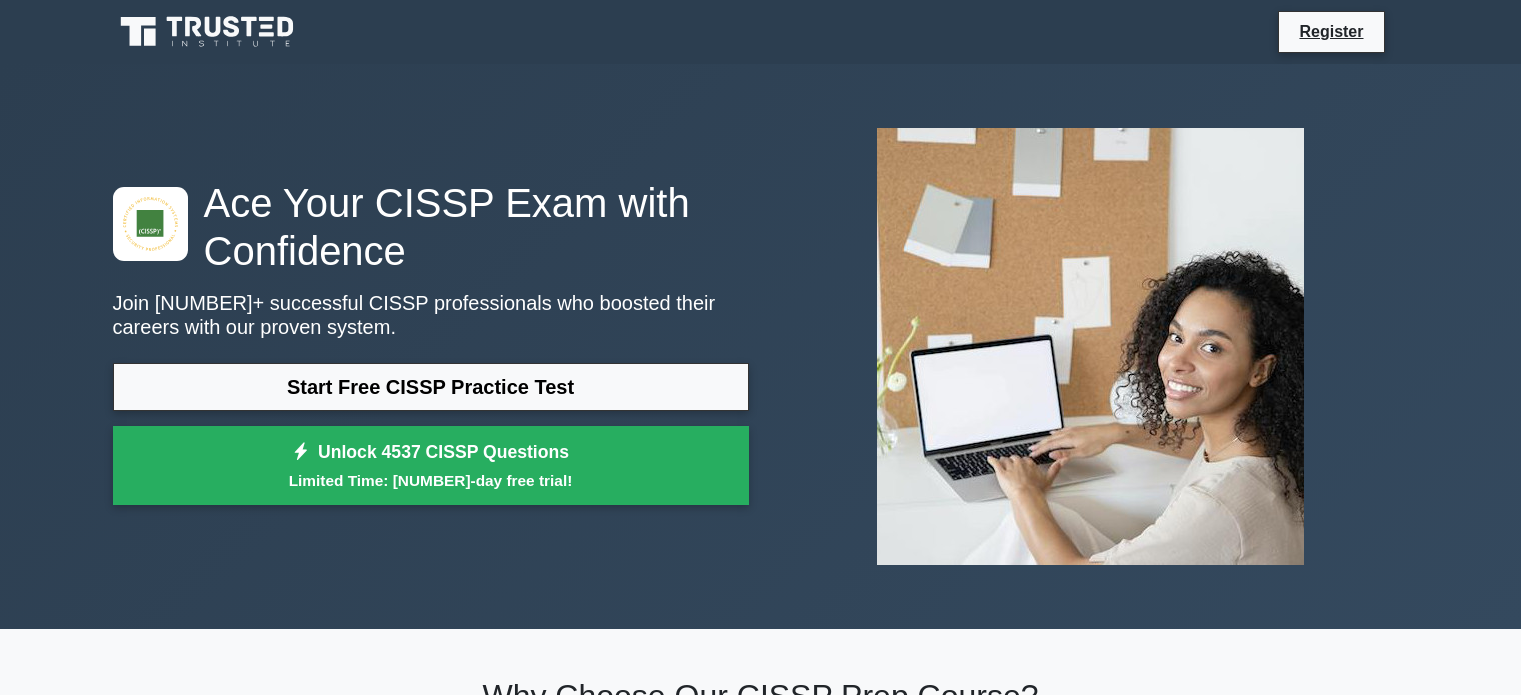 scroll, scrollTop: 0, scrollLeft: 0, axis: both 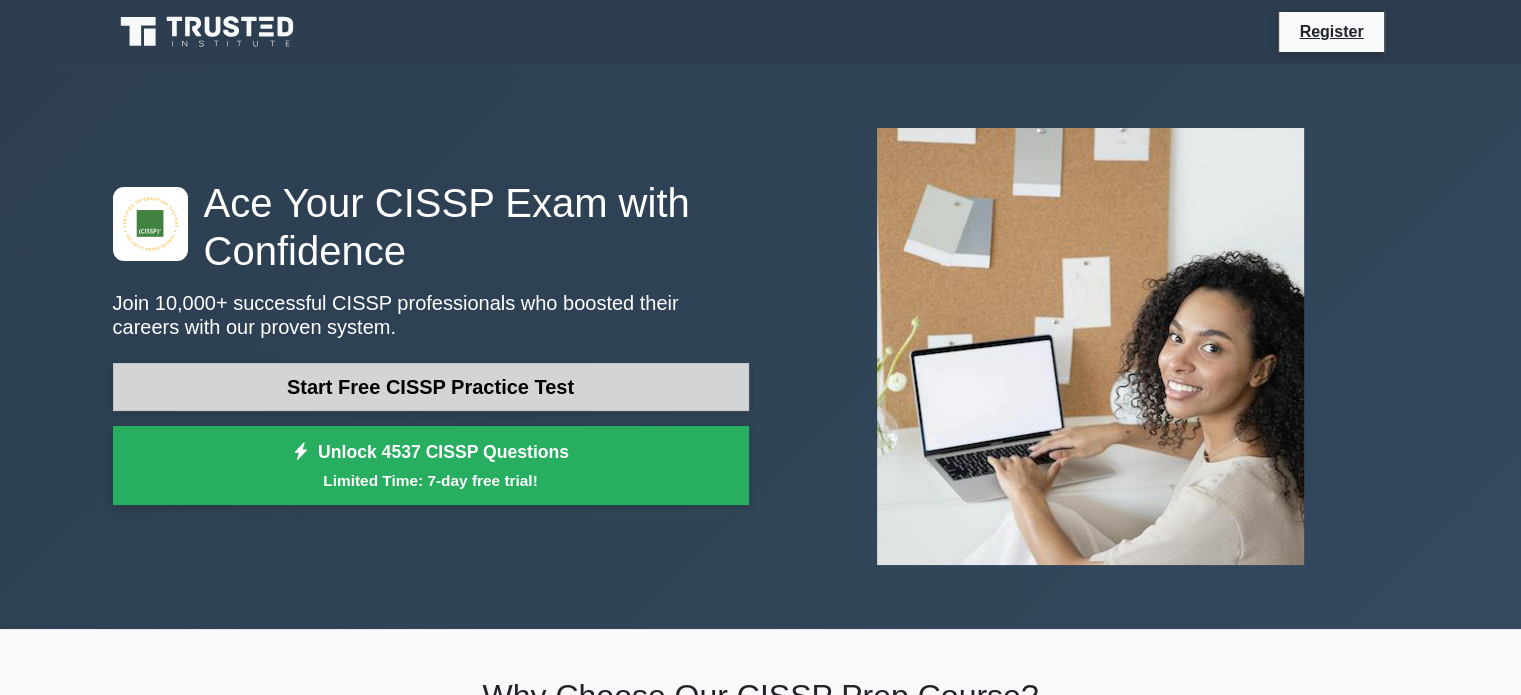 click on "Start Free CISSP Practice Test" at bounding box center [431, 387] 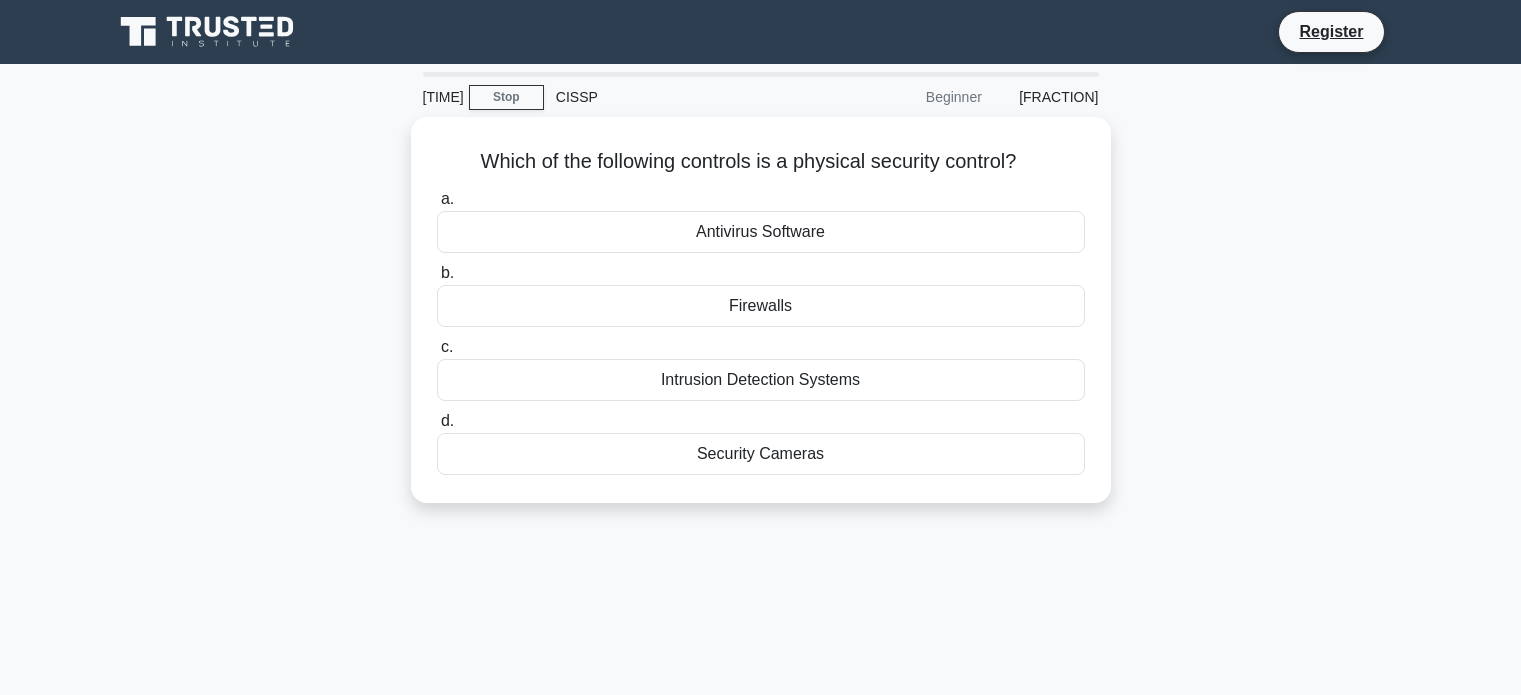 scroll, scrollTop: 0, scrollLeft: 0, axis: both 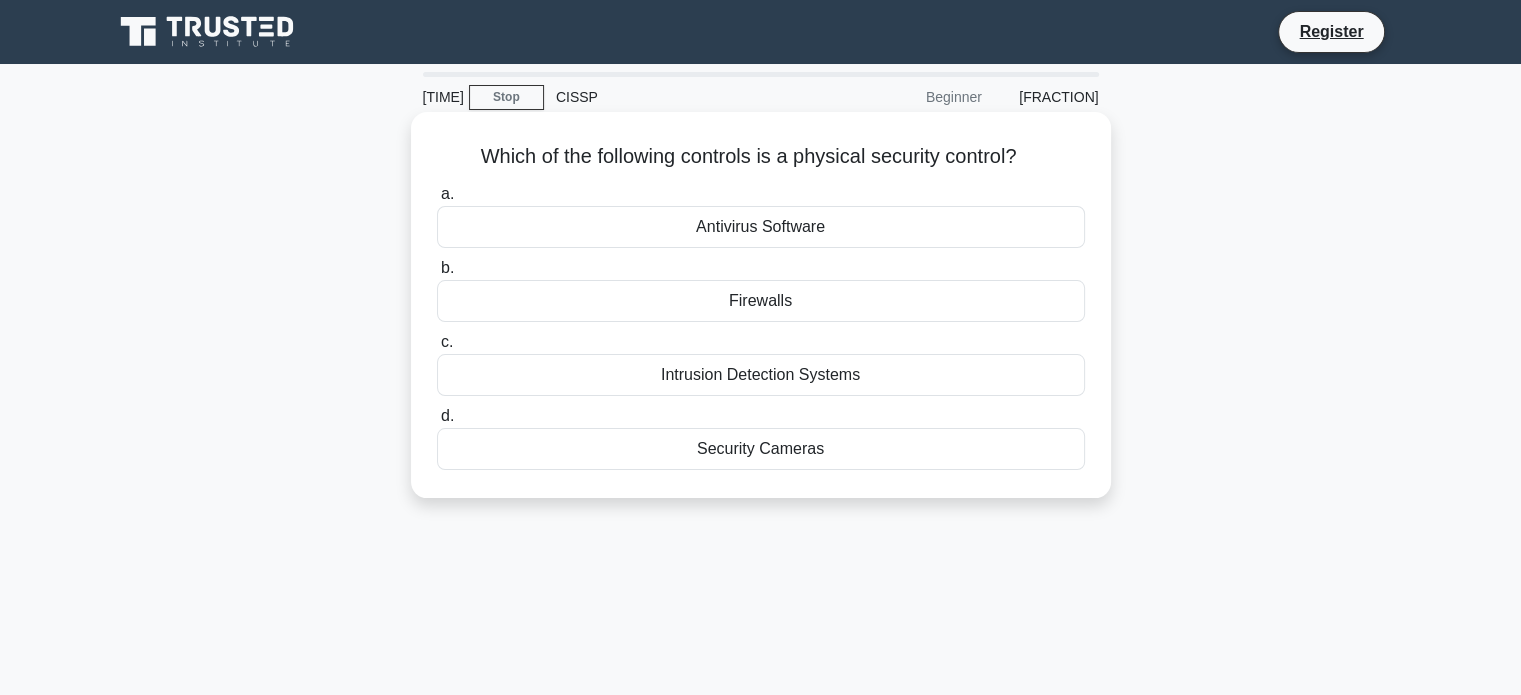 click on "Security Cameras" at bounding box center [761, 449] 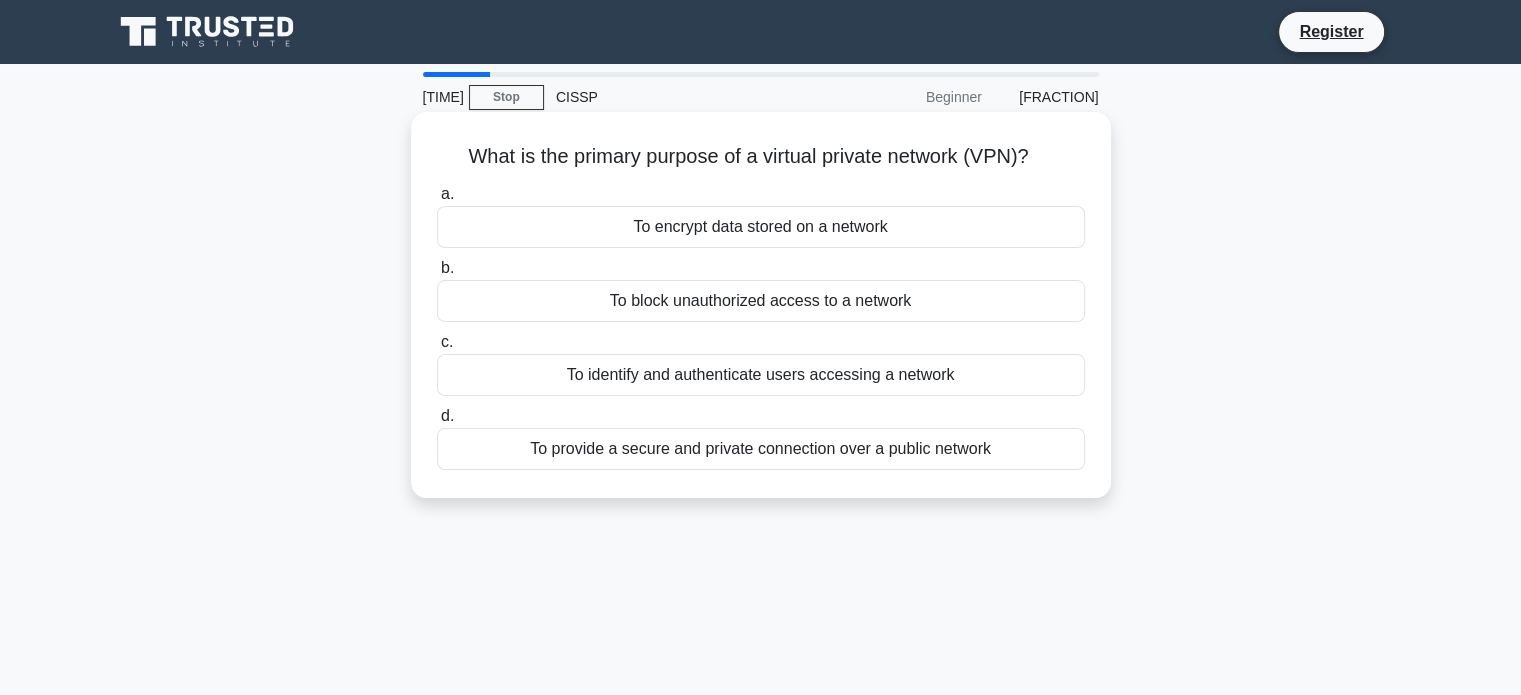 click on "To provide a secure and private connection over a public network" at bounding box center [761, 449] 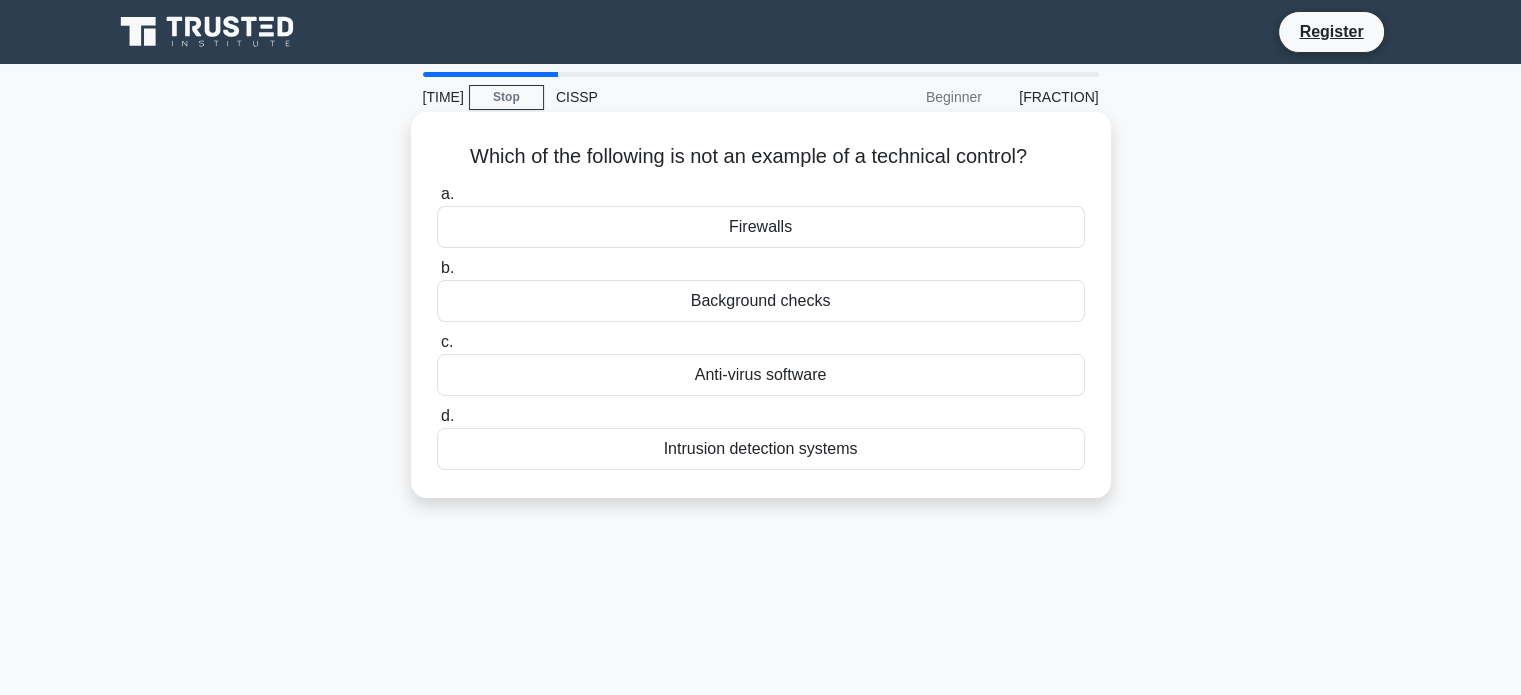 click on "Background checks" at bounding box center (761, 301) 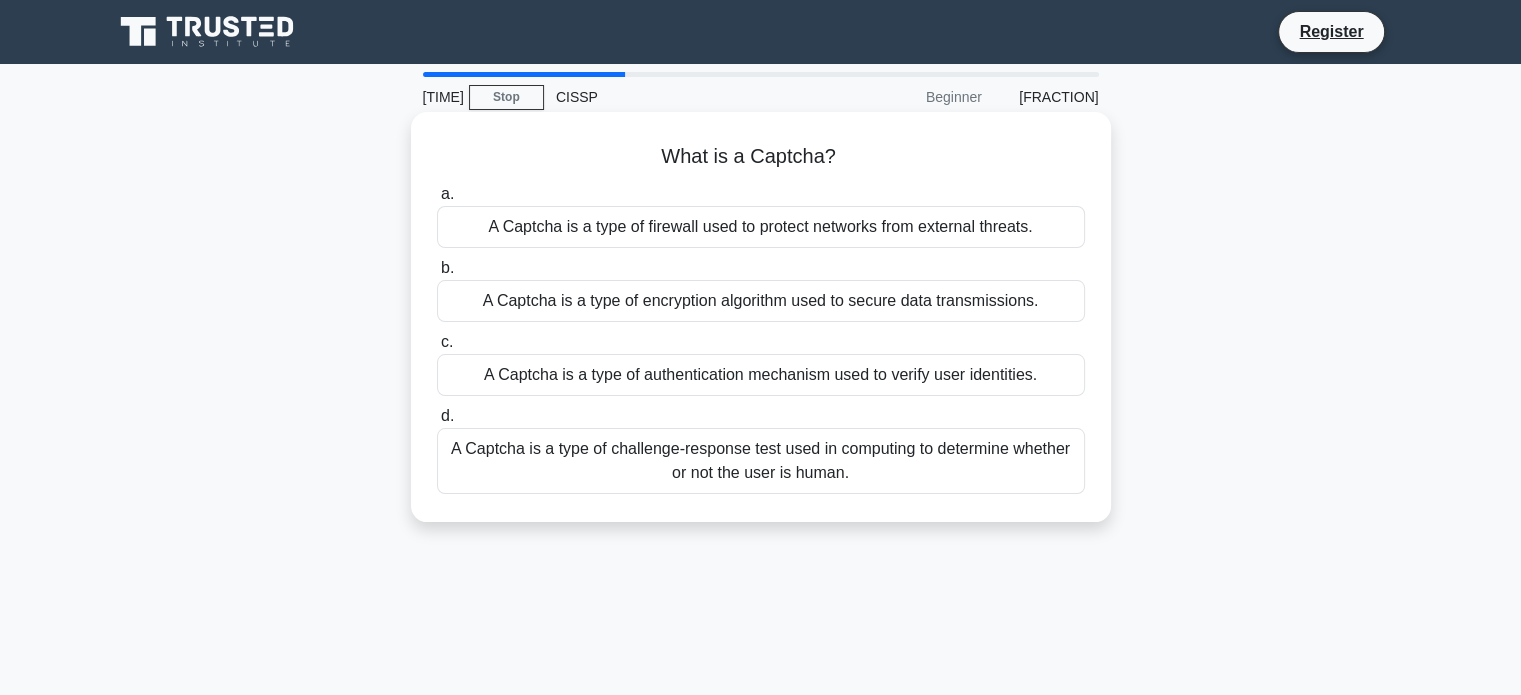 click on "A Captcha is a type of challenge-response test used in computing to determine whether or not the user is human." at bounding box center [761, 461] 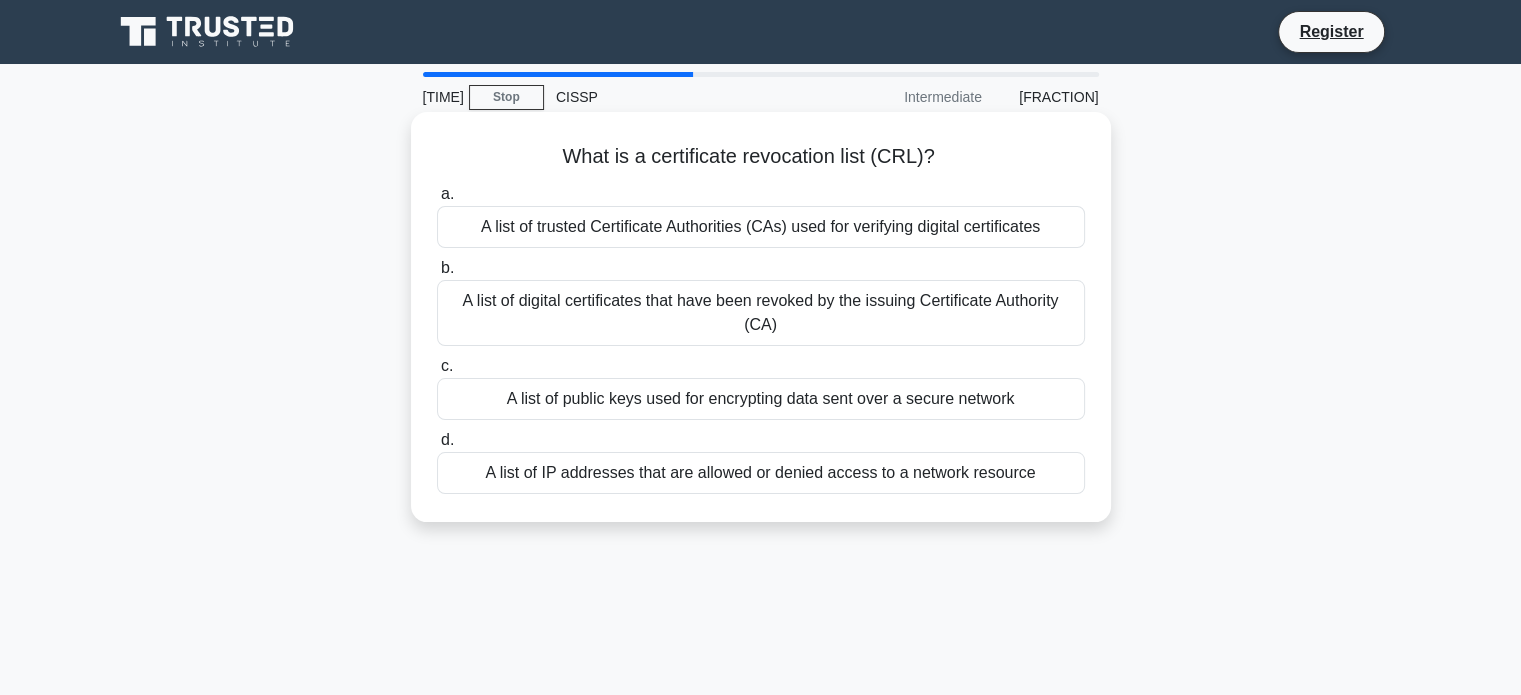 click on "A list of digital certificates that have been revoked by the issuing Certificate Authority (CA)" at bounding box center [761, 313] 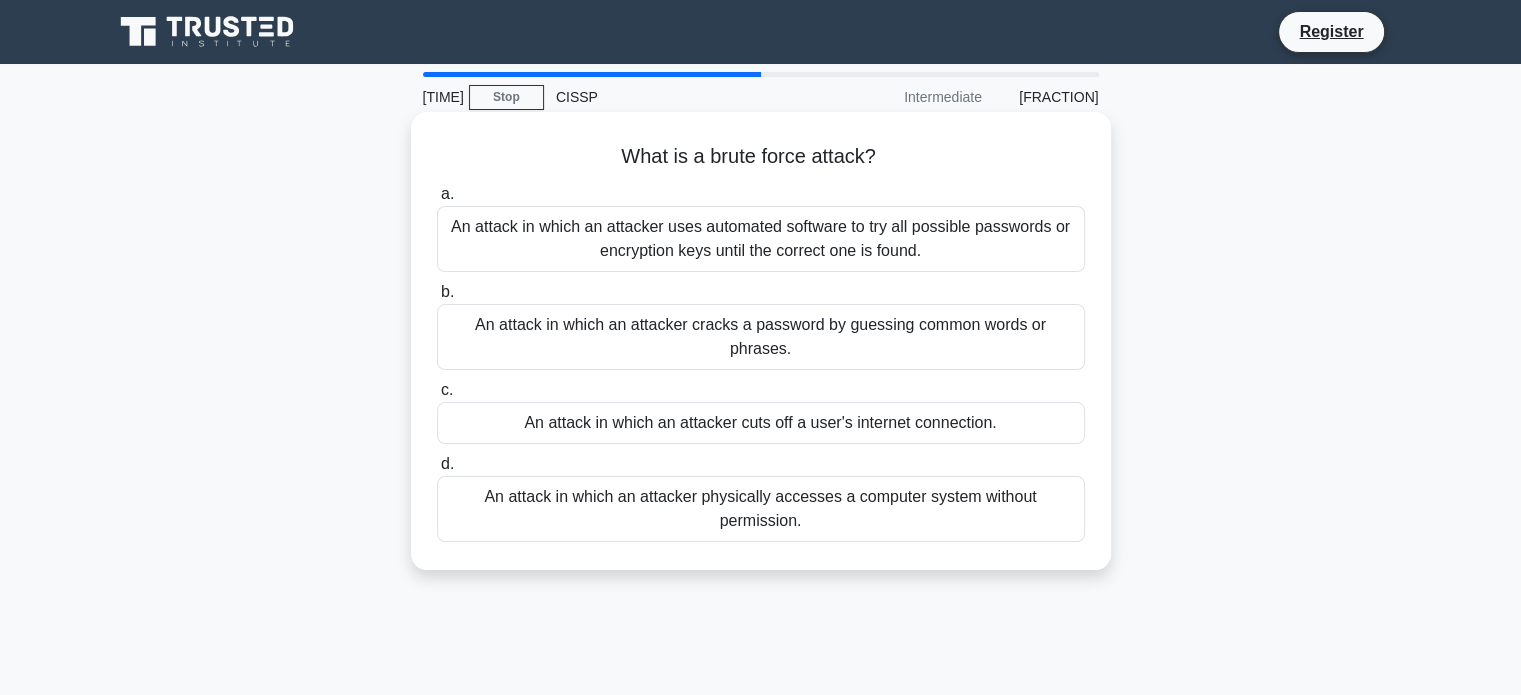 click on "An attack in which an attacker uses automated software to try all possible passwords or encryption keys until the correct one is found." at bounding box center [761, 239] 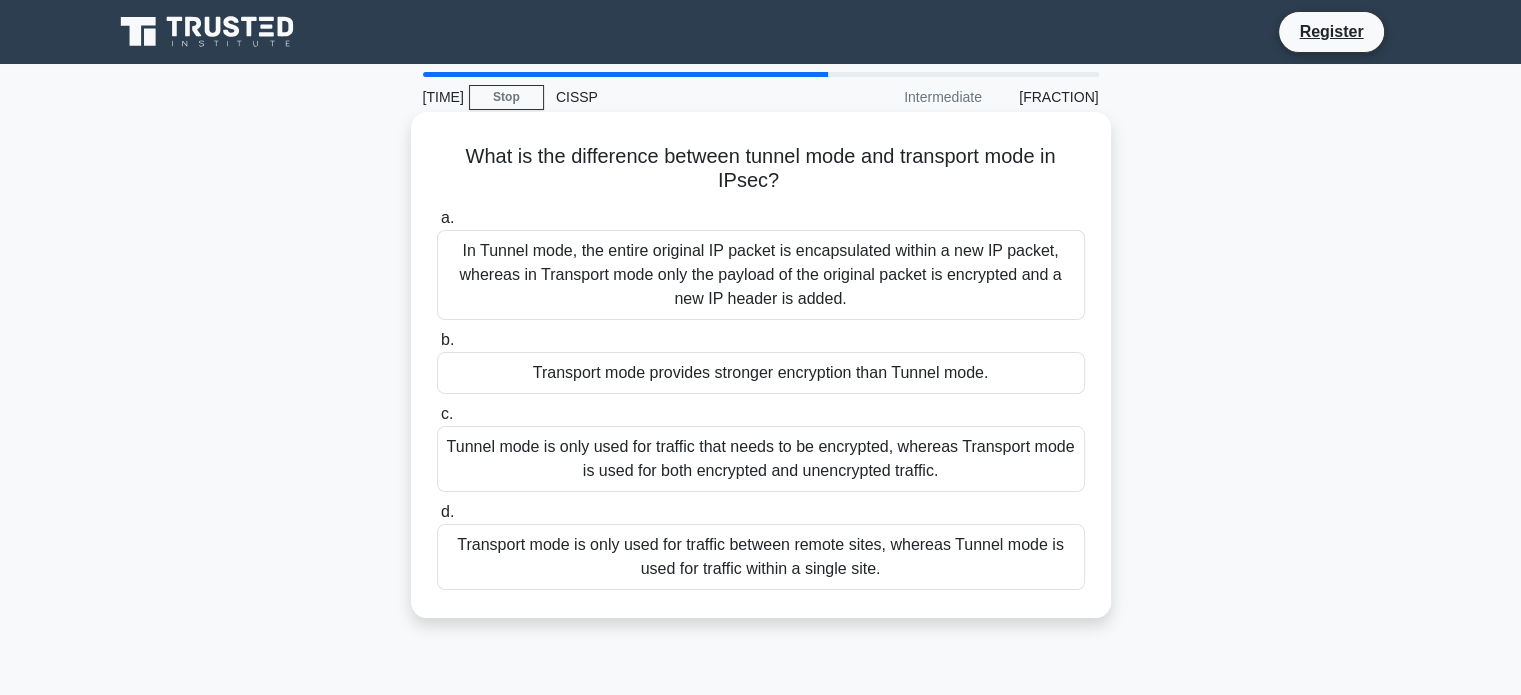 click on "In Tunnel mode, the entire original IP packet is encapsulated within a new IP packet, whereas in Transport mode only the payload of the original packet is encrypted and a new IP header is added." at bounding box center [761, 275] 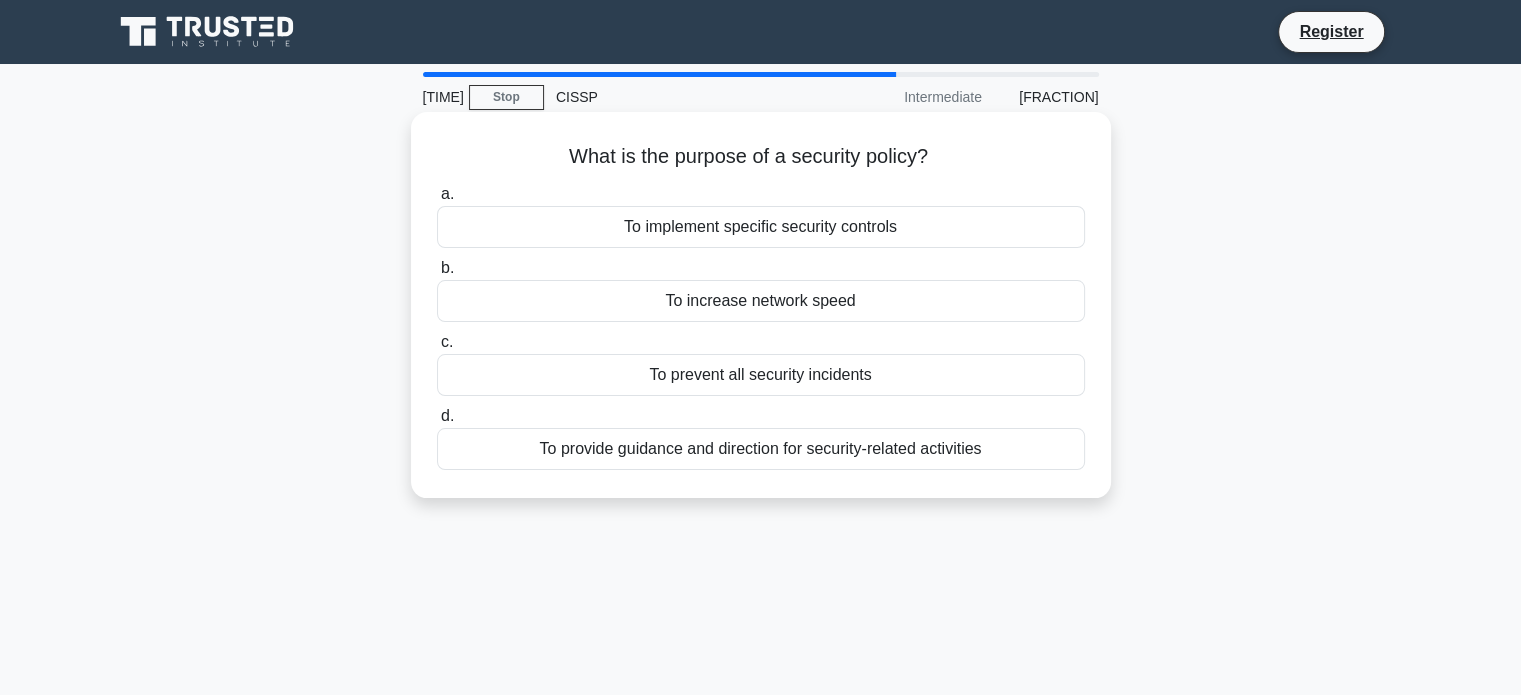 click on "To provide guidance and direction for security-related activities" at bounding box center (761, 449) 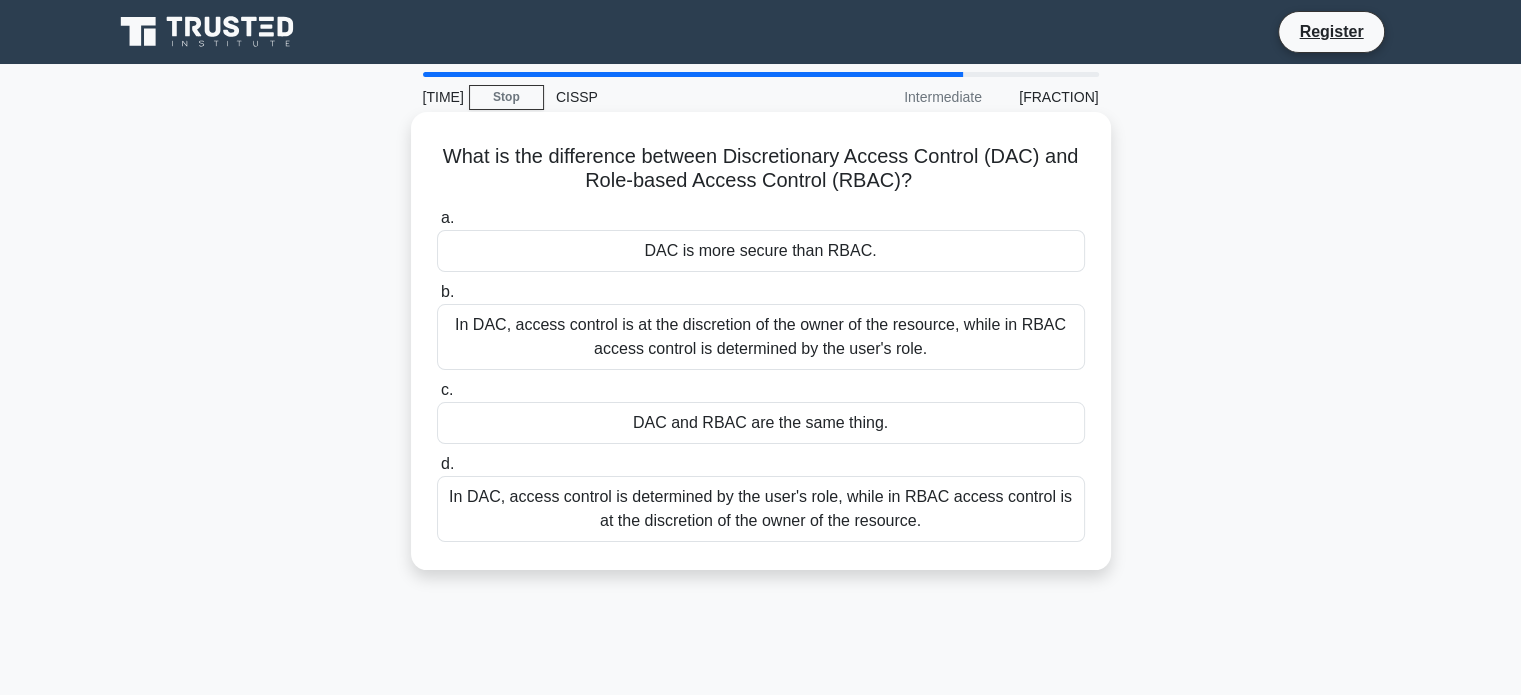 click on "In DAC, access control is at the discretion of the owner of the resource, while in RBAC access control is determined by the user's role." at bounding box center (761, 337) 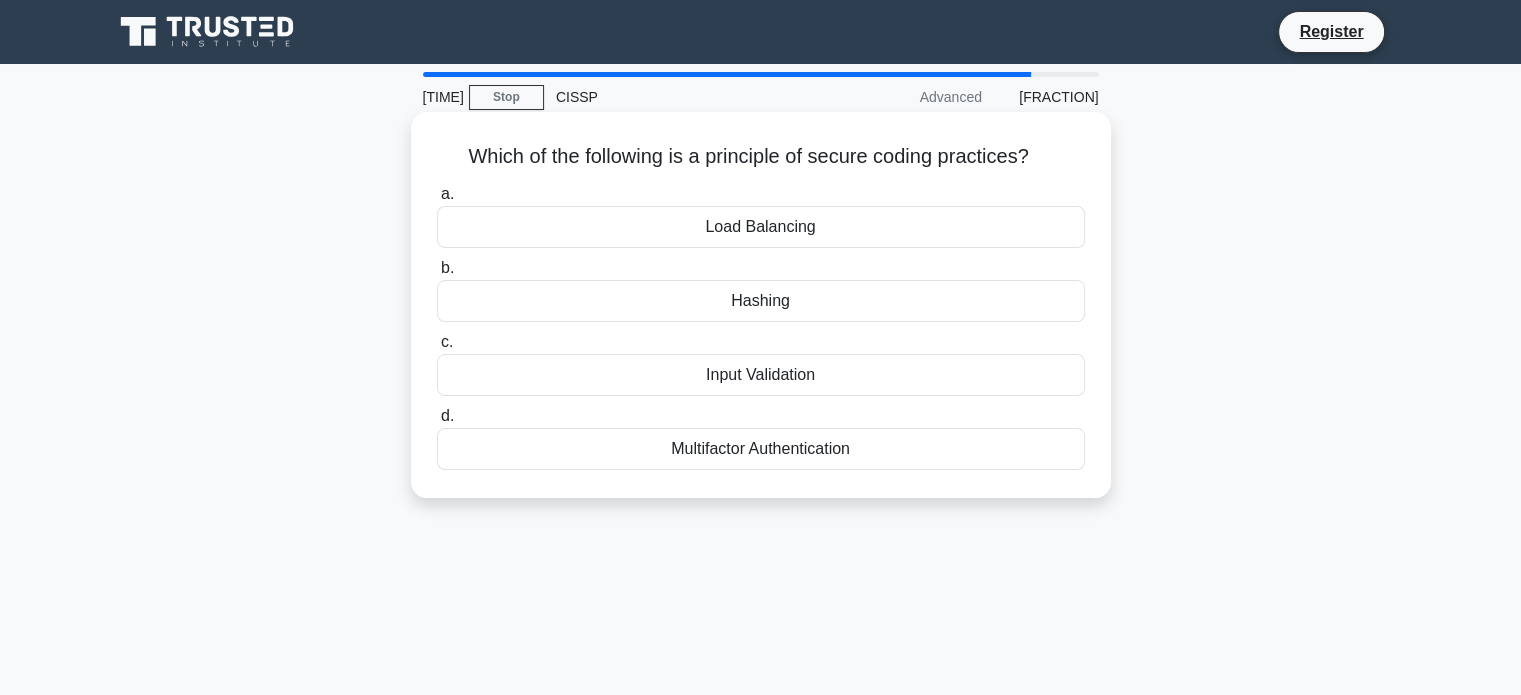 click on "Hashing" at bounding box center (761, 301) 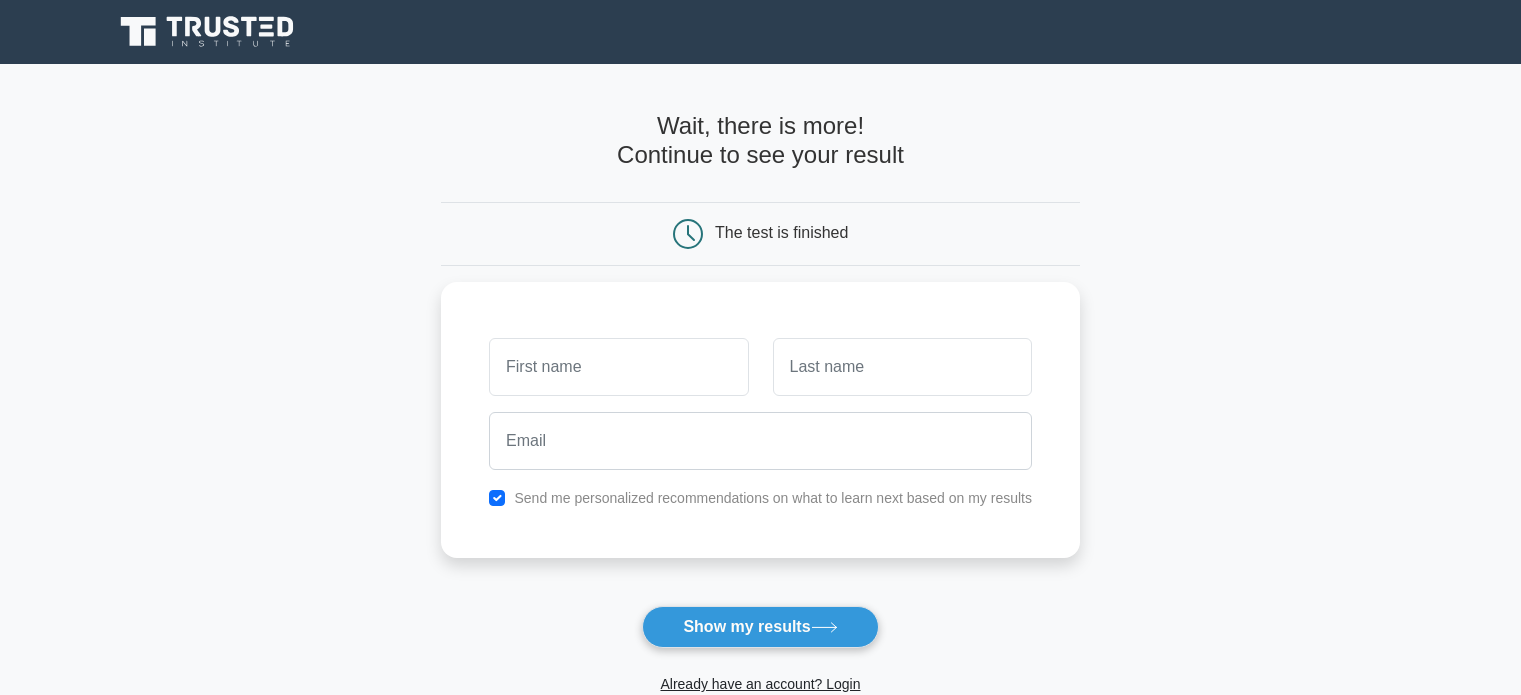 scroll, scrollTop: 0, scrollLeft: 0, axis: both 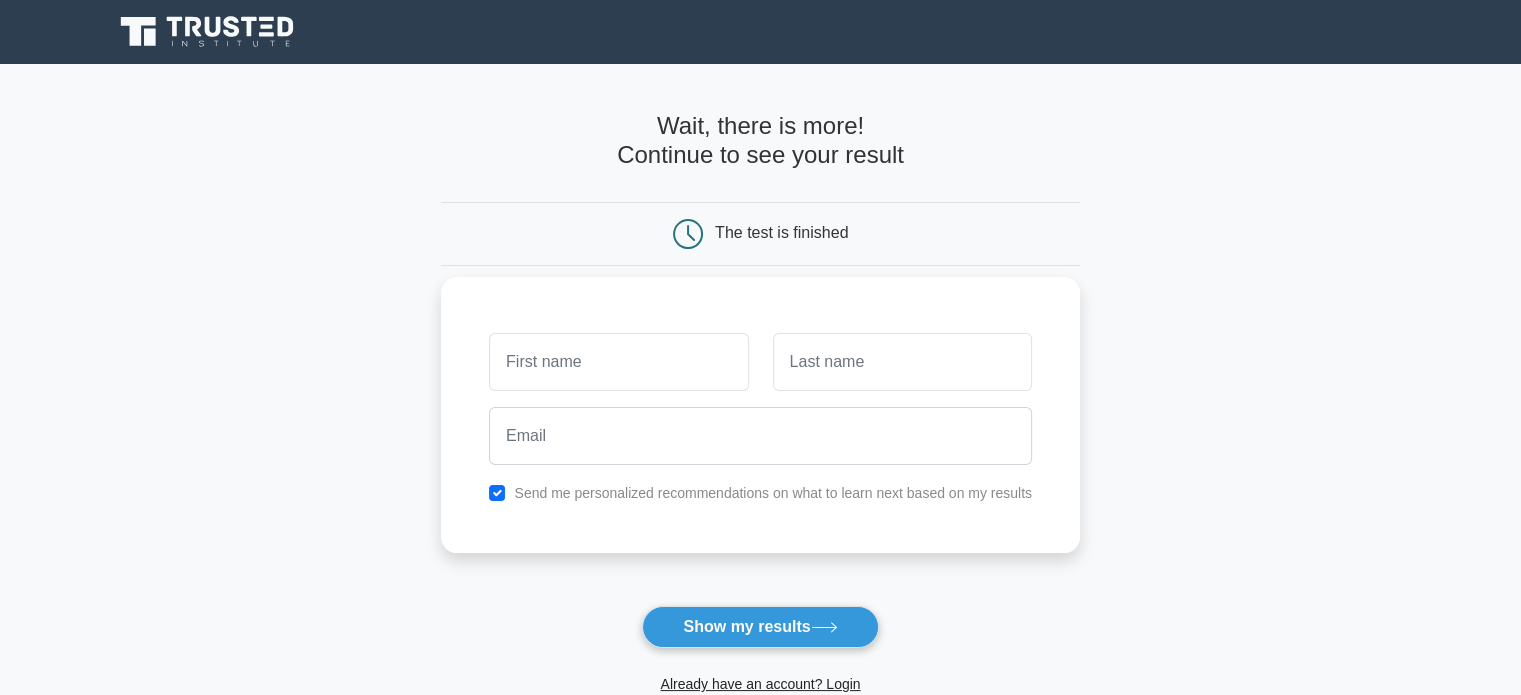 click at bounding box center (618, 362) 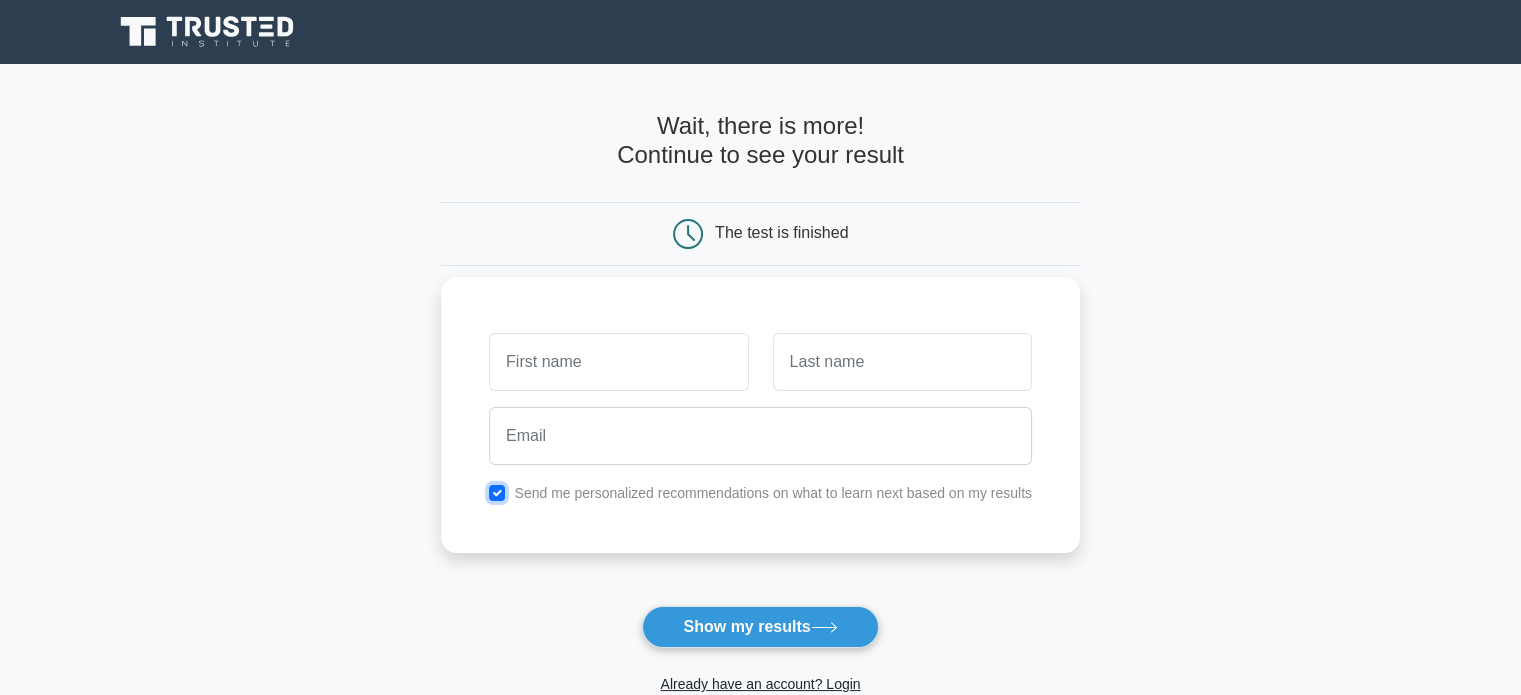 click at bounding box center (497, 493) 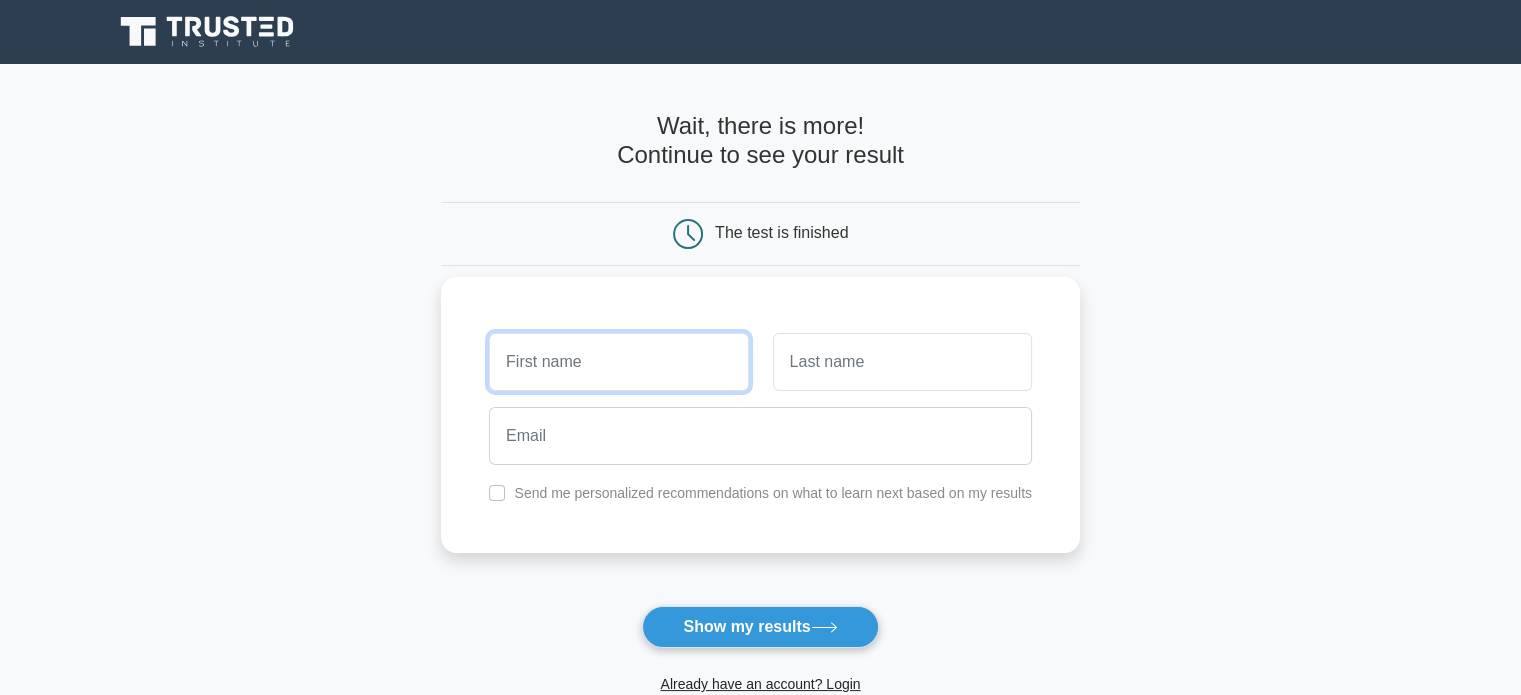 click at bounding box center (618, 362) 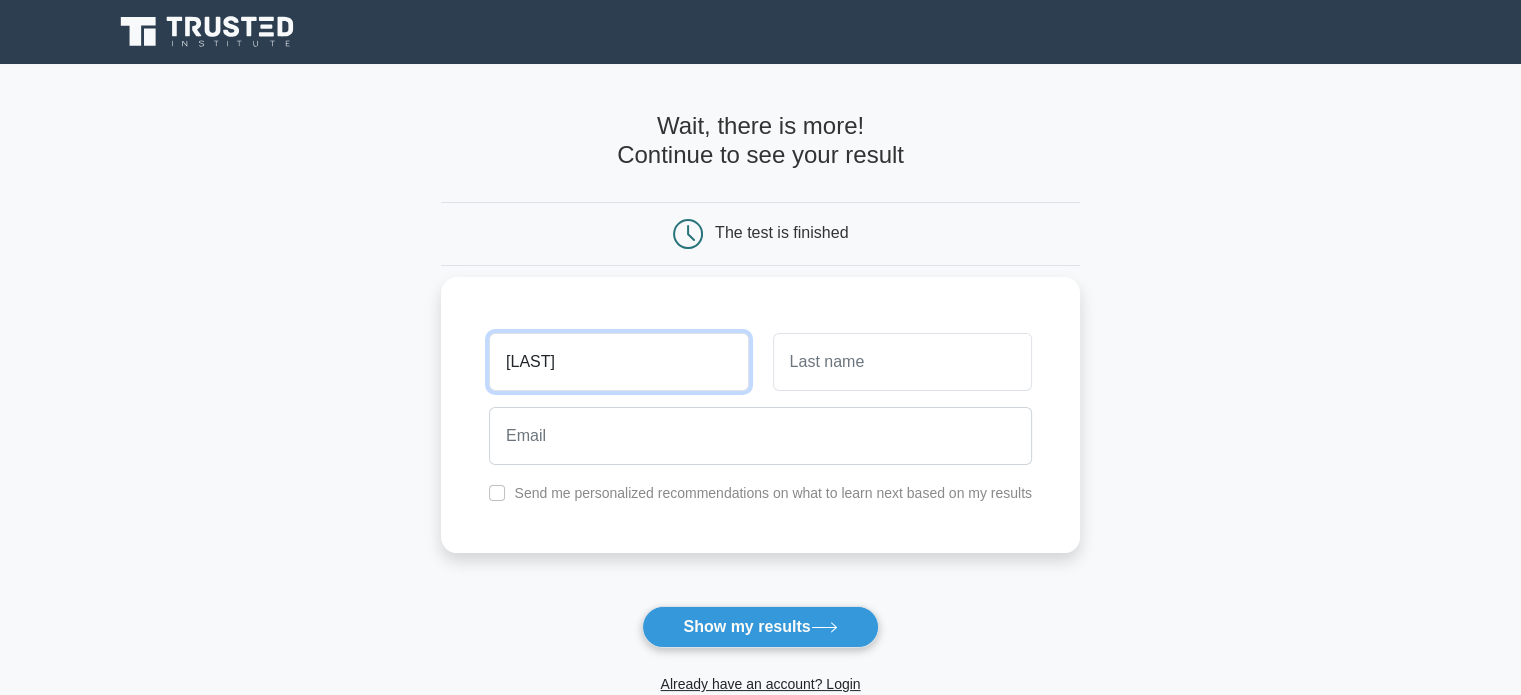 type on "Blair" 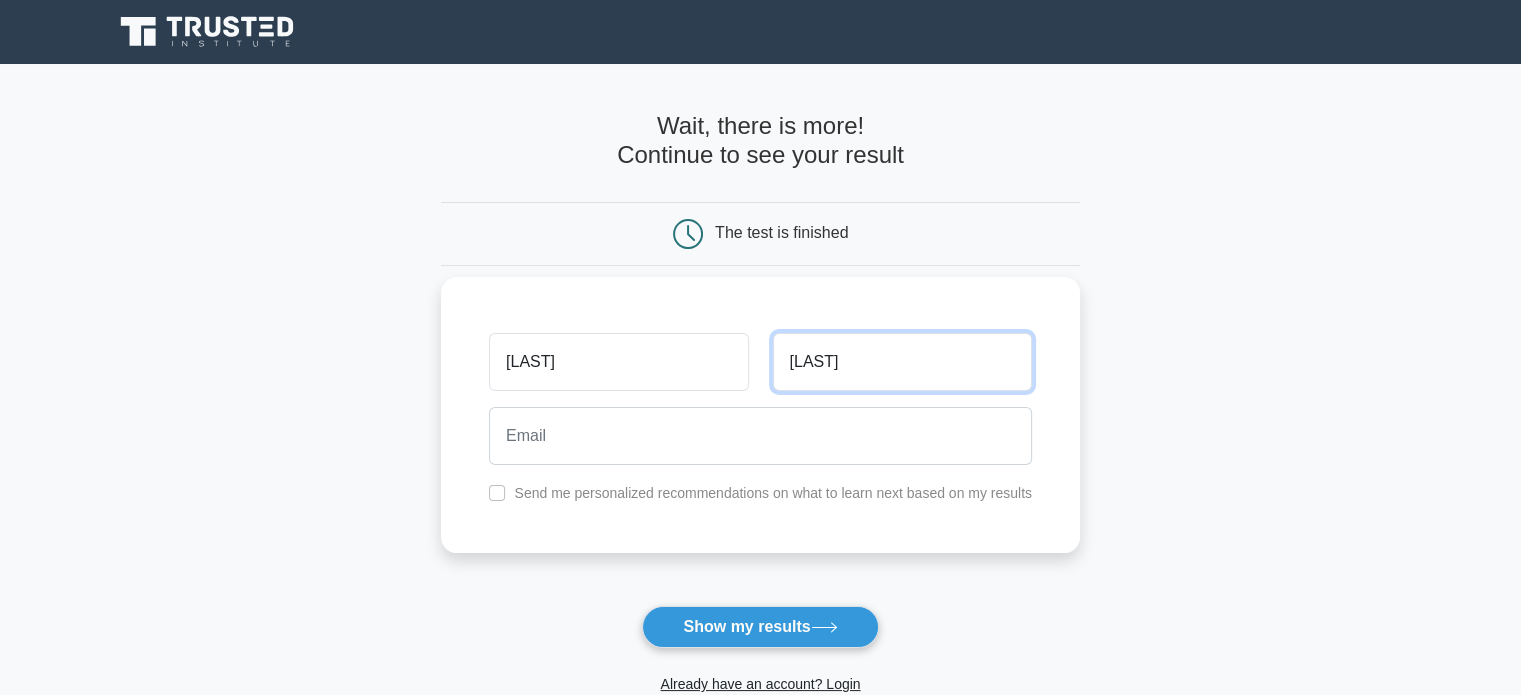 type on "Douglass" 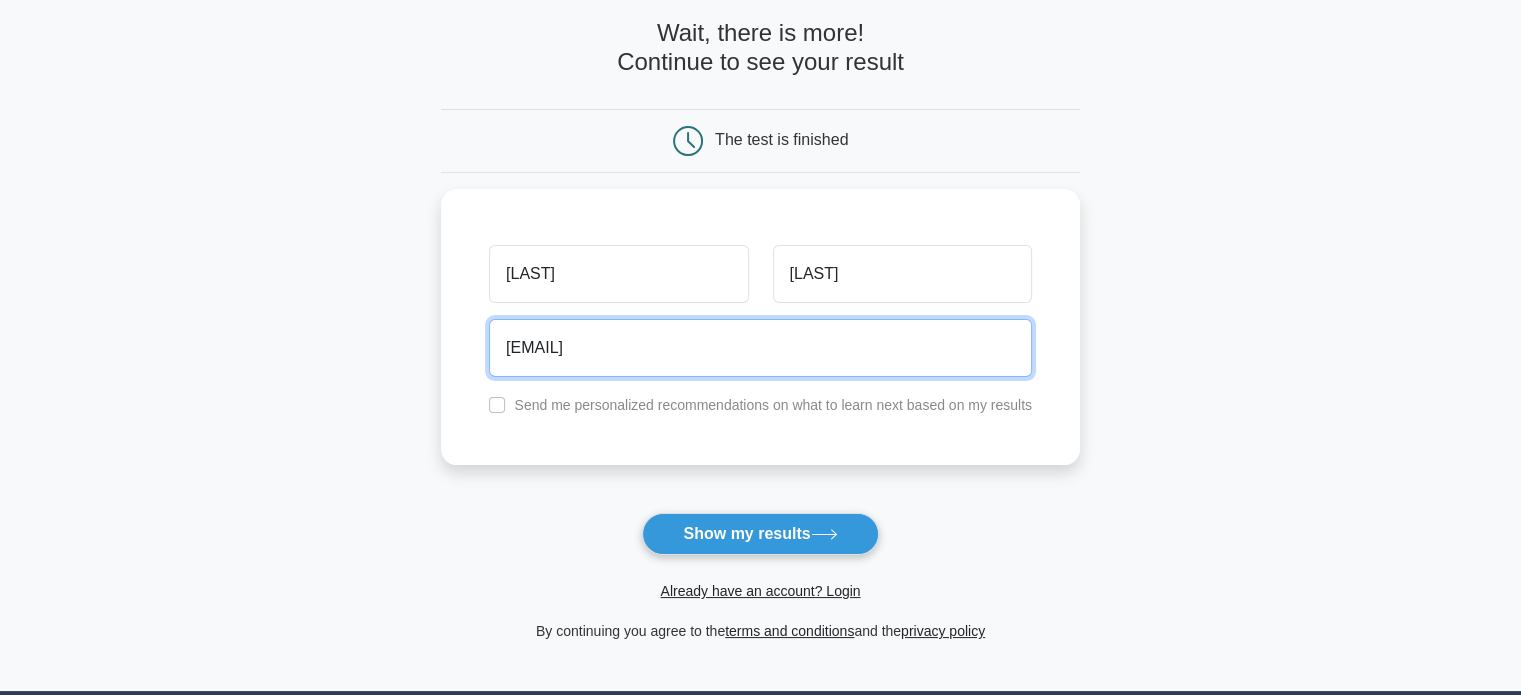 scroll, scrollTop: 200, scrollLeft: 0, axis: vertical 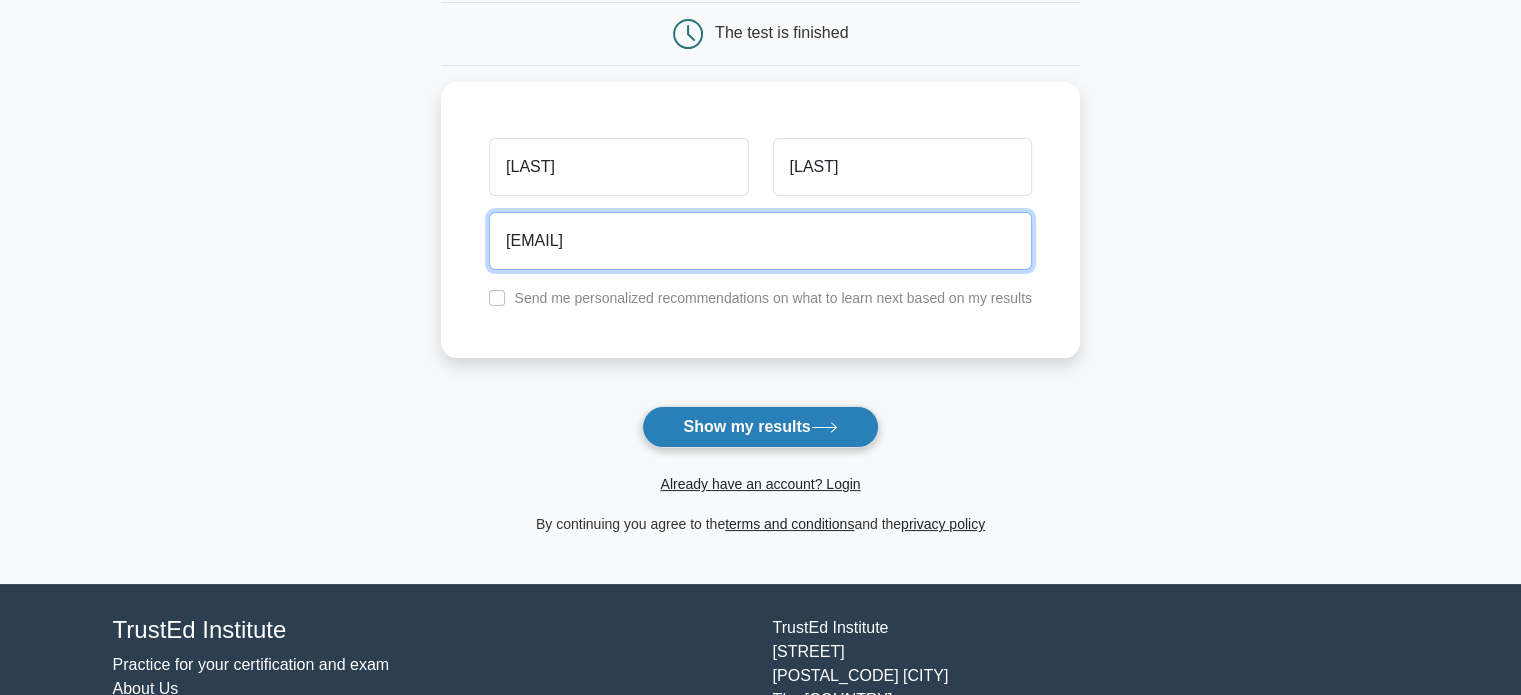 type on "blairwd89@gmail.com" 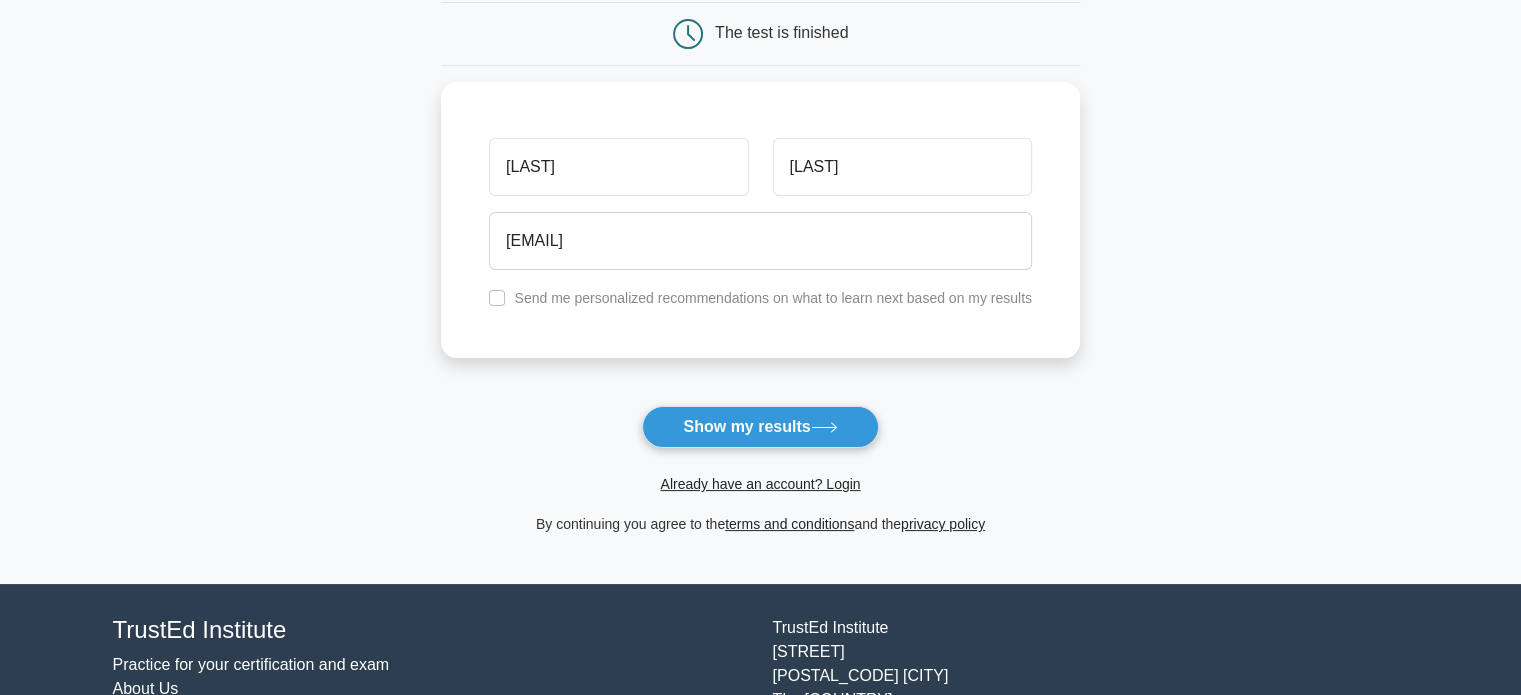click on "Show my results" at bounding box center (760, 427) 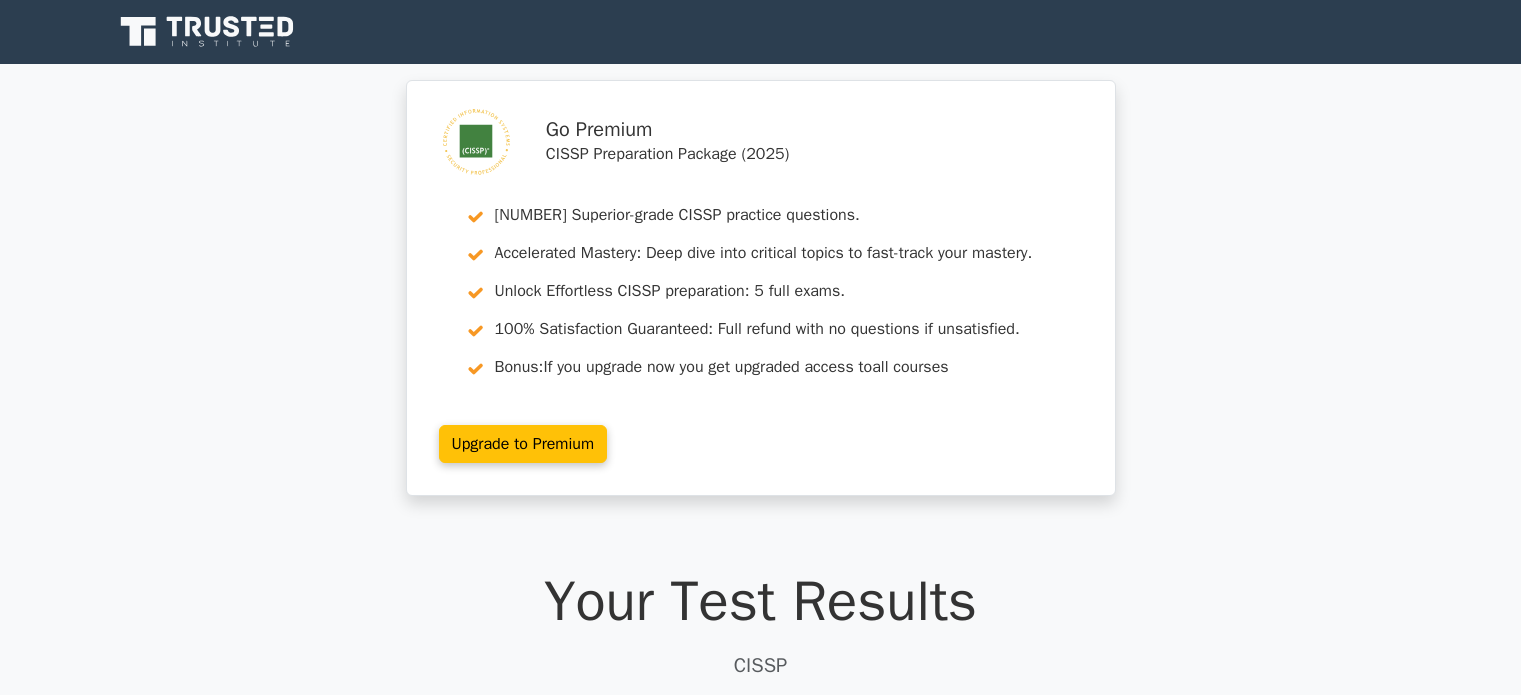 scroll, scrollTop: 0, scrollLeft: 0, axis: both 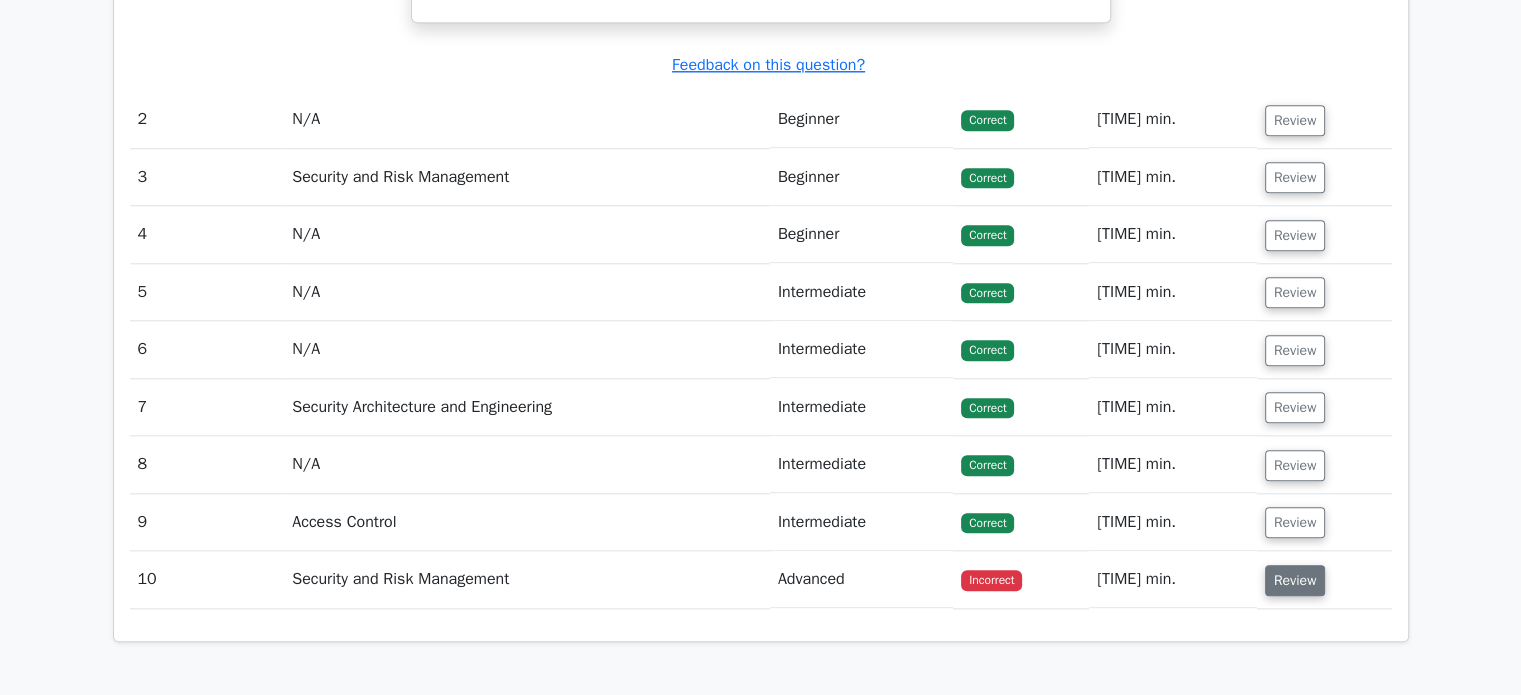 click on "Review" at bounding box center (1295, 580) 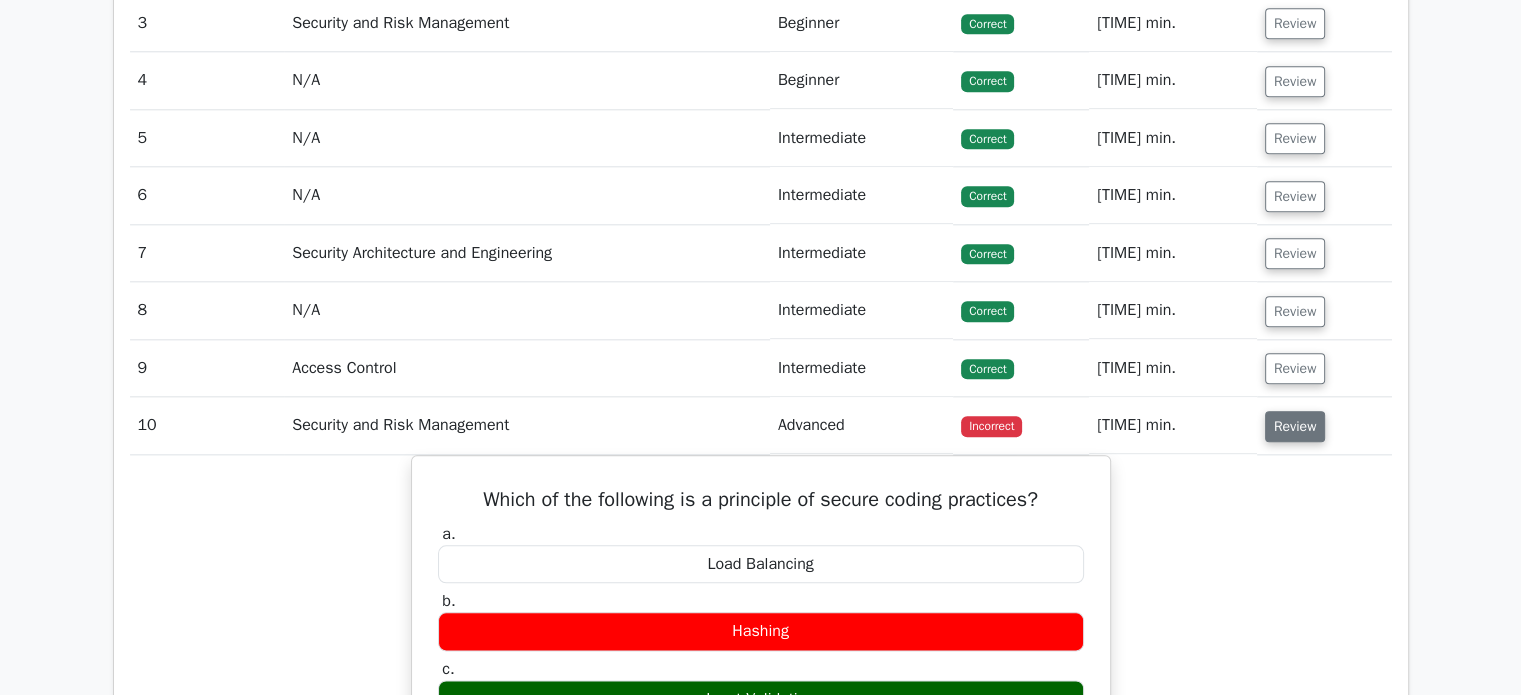 scroll, scrollTop: 2051, scrollLeft: 0, axis: vertical 